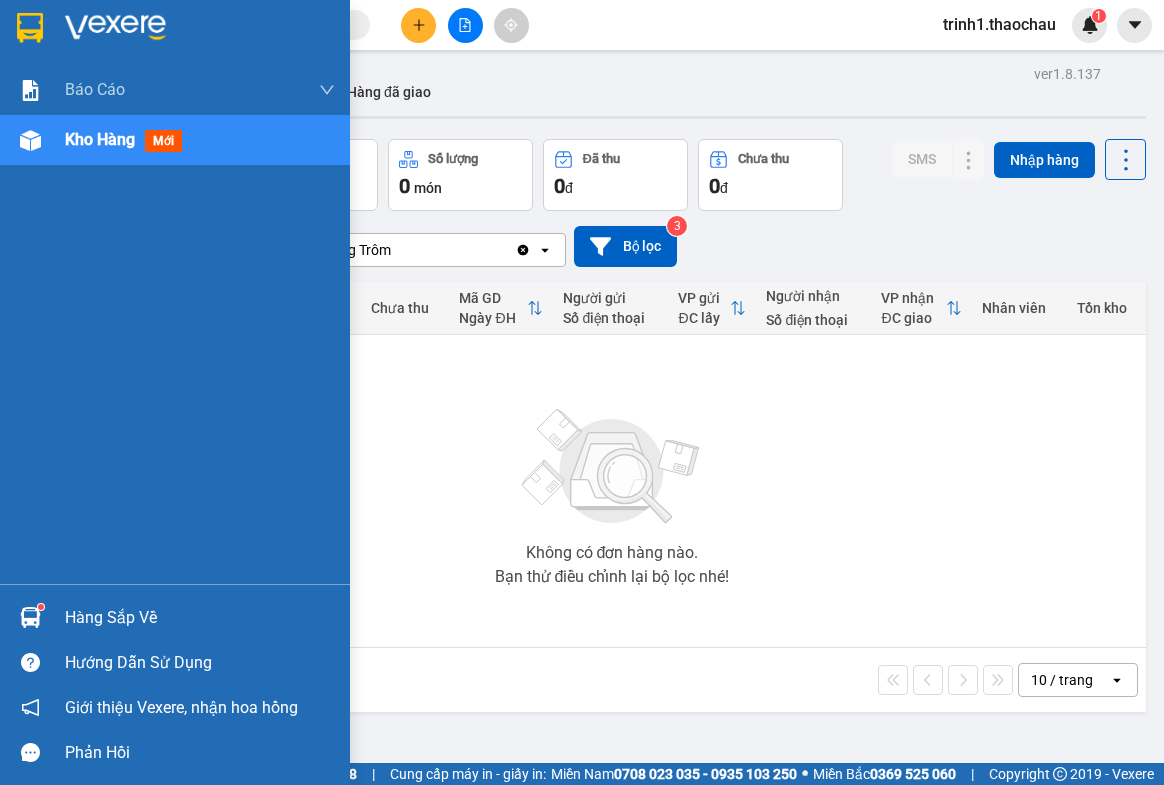 scroll, scrollTop: 0, scrollLeft: 0, axis: both 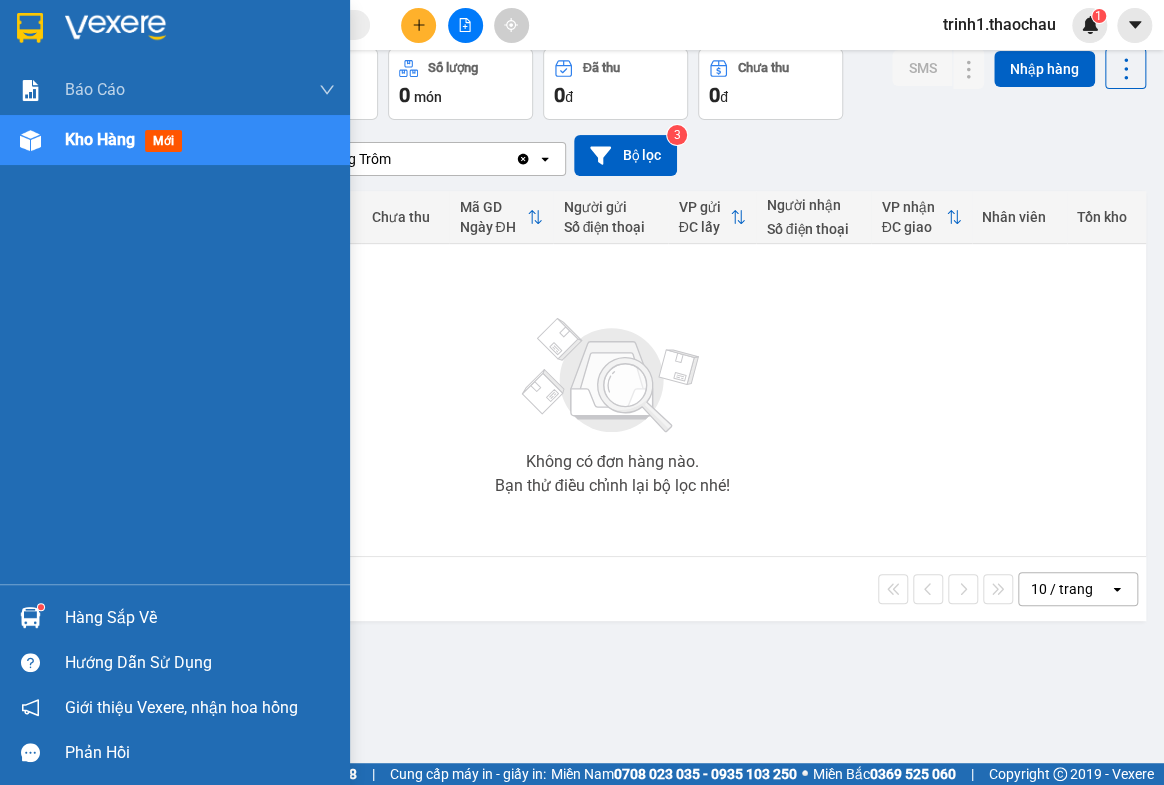 click on "Hàng sắp về" at bounding box center [200, 618] 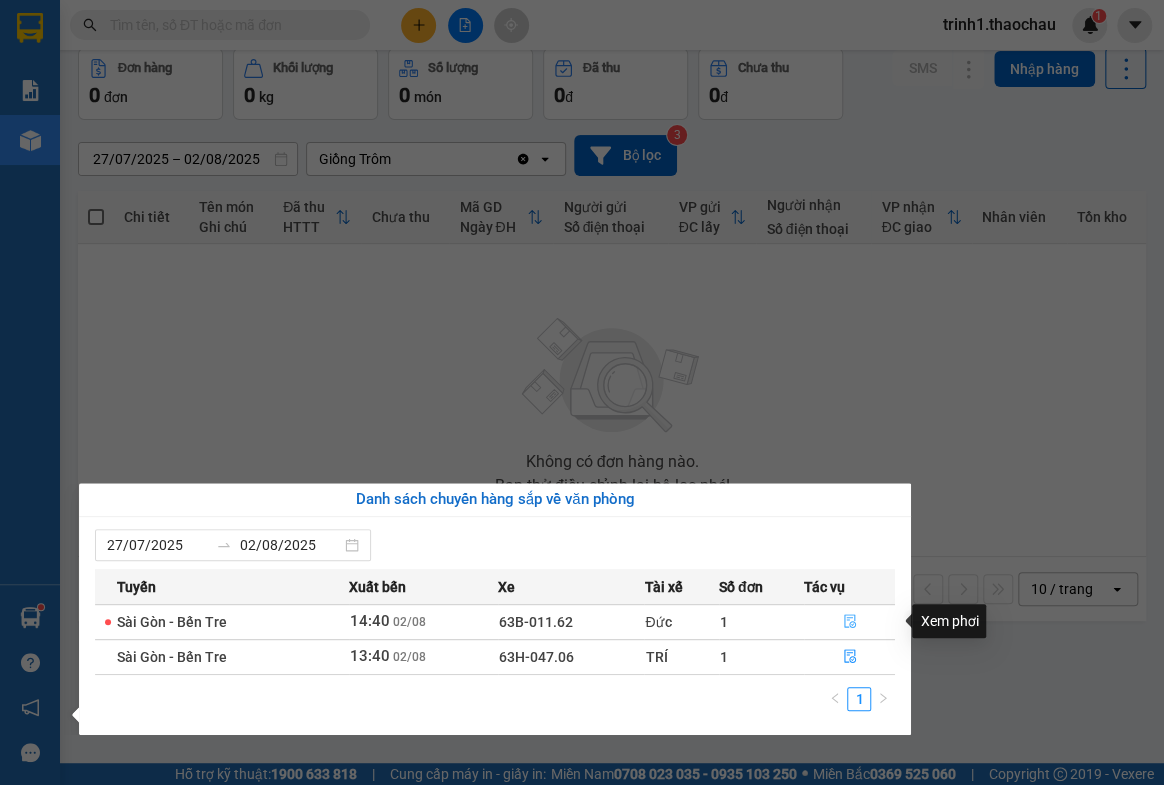 click at bounding box center (850, 622) 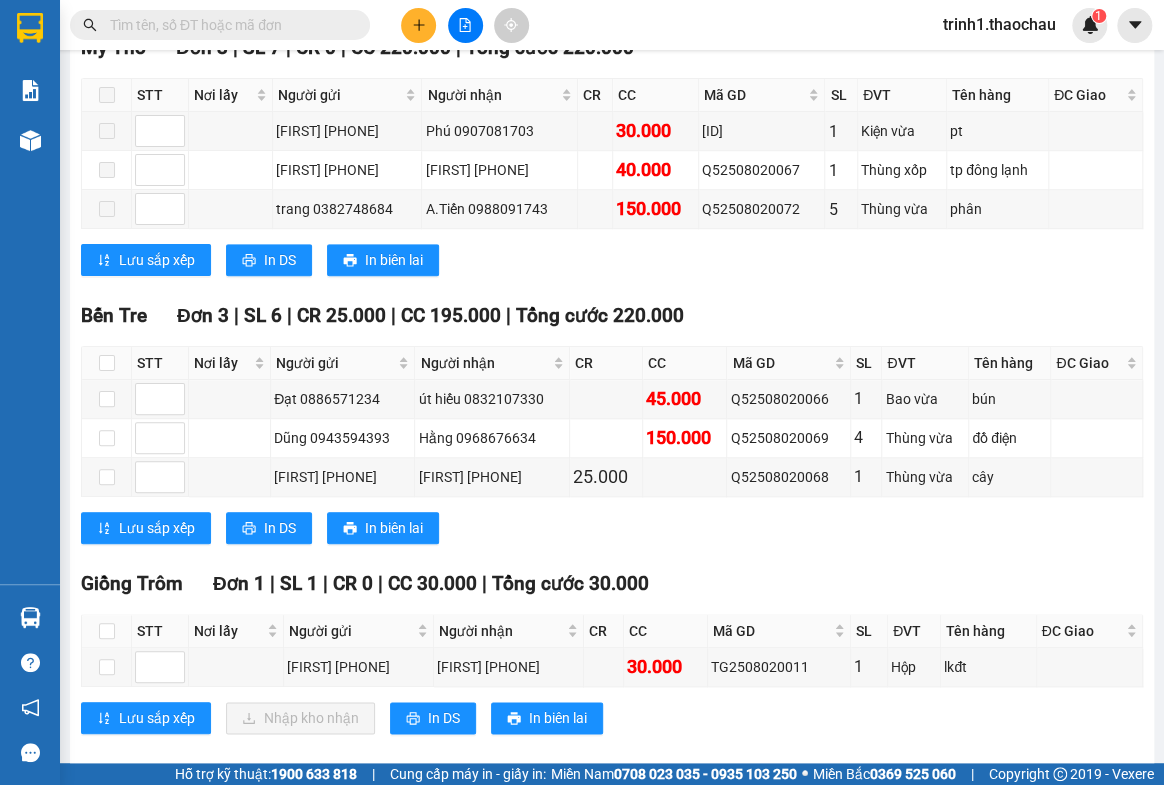 scroll, scrollTop: 569, scrollLeft: 0, axis: vertical 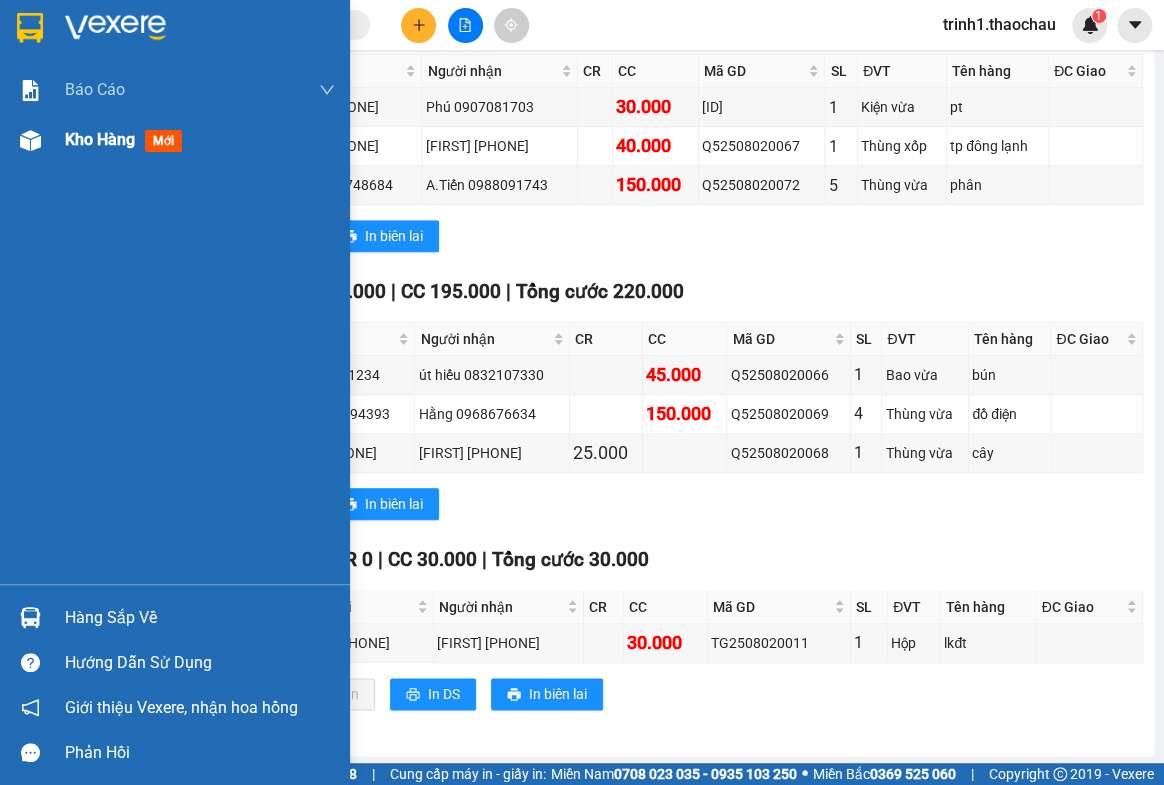 click on "Kho hàng" at bounding box center (100, 139) 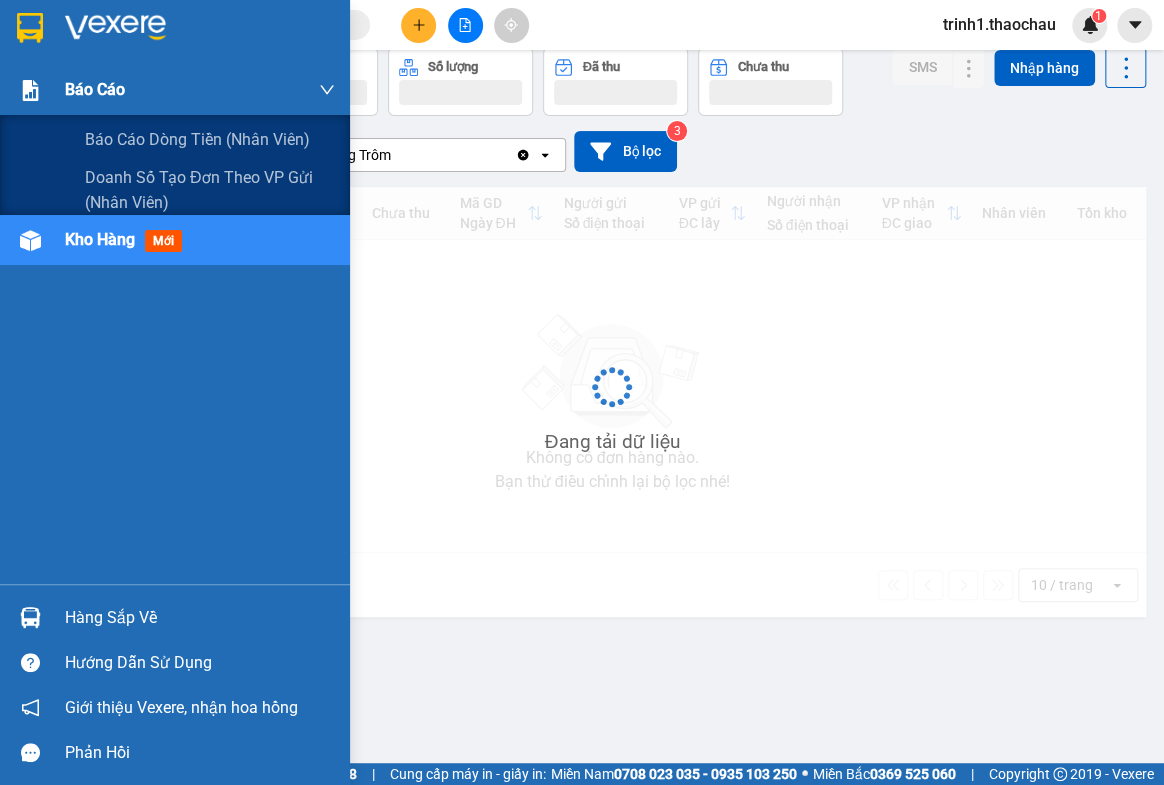 scroll, scrollTop: 91, scrollLeft: 0, axis: vertical 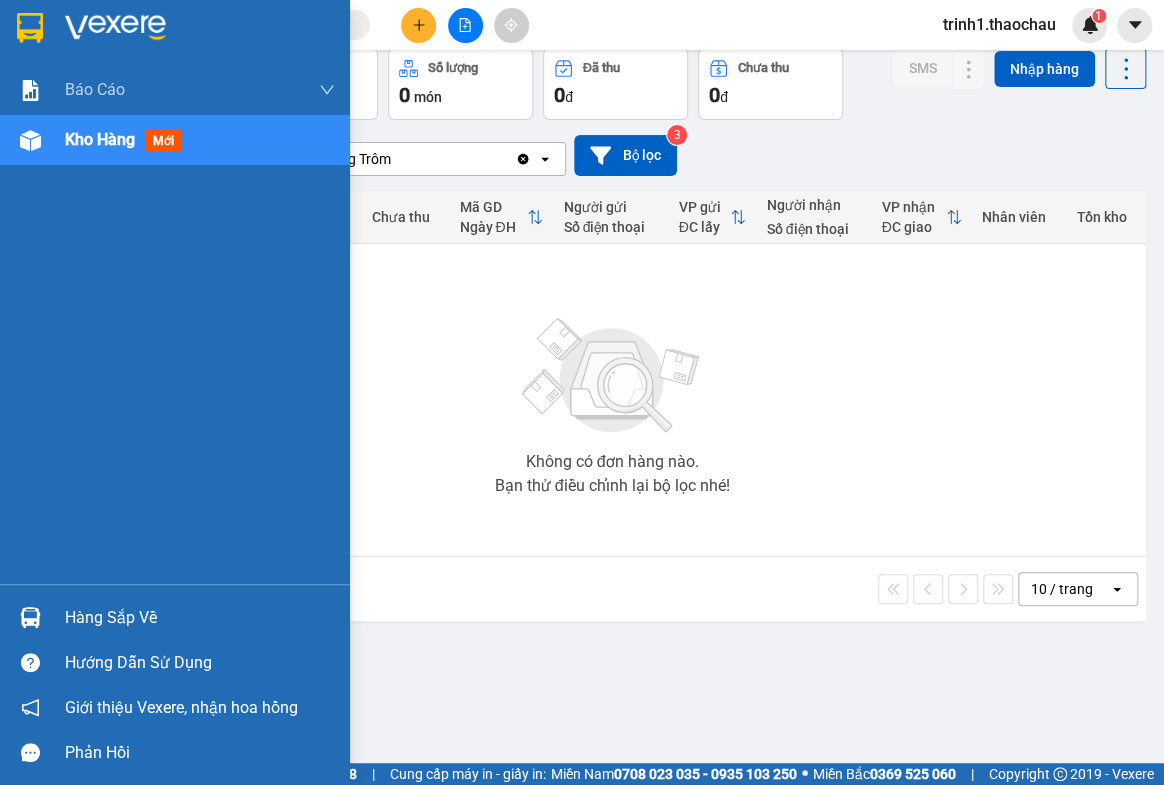 drag, startPoint x: 94, startPoint y: 613, endPoint x: 108, endPoint y: 612, distance: 14.035668 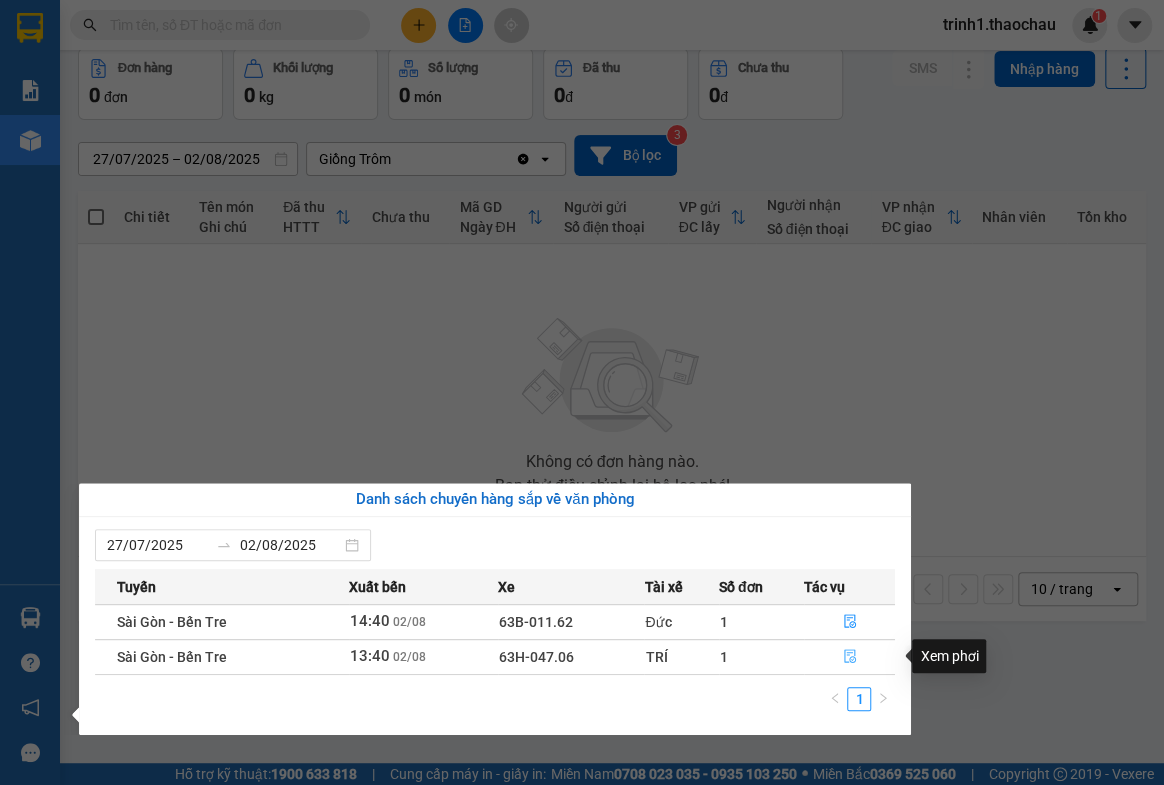 click 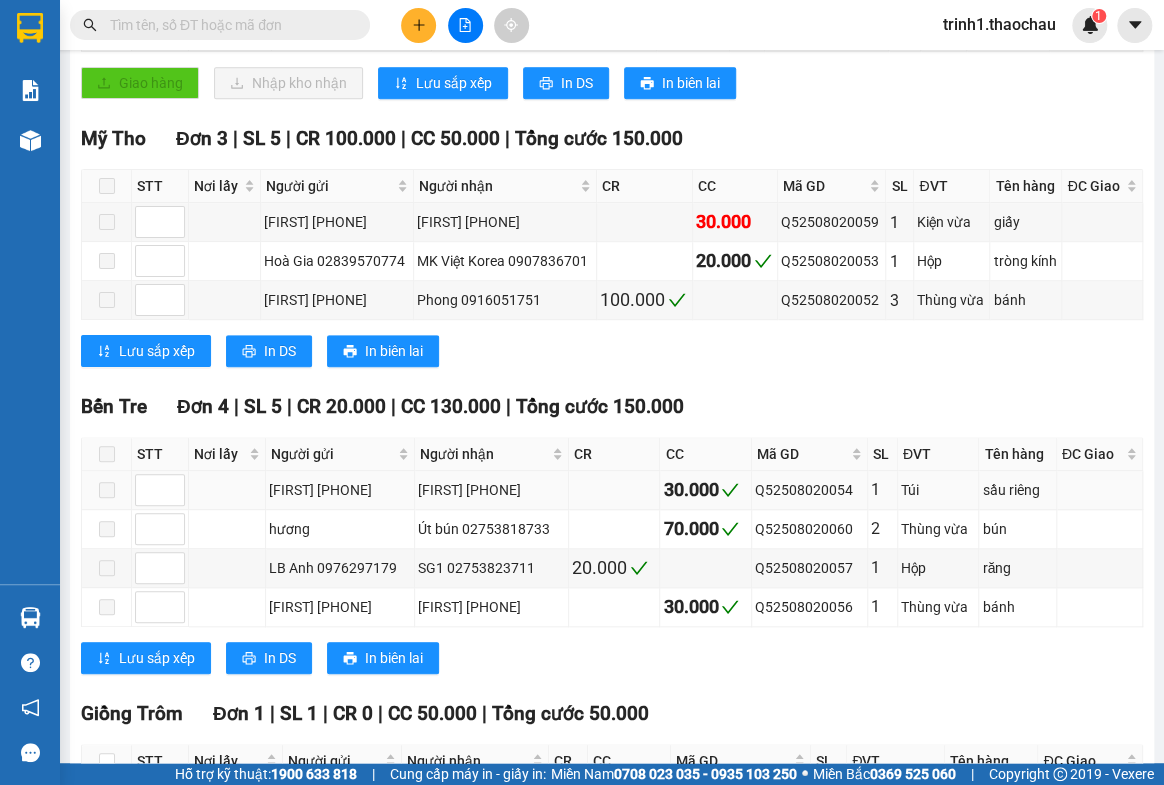 scroll, scrollTop: 607, scrollLeft: 0, axis: vertical 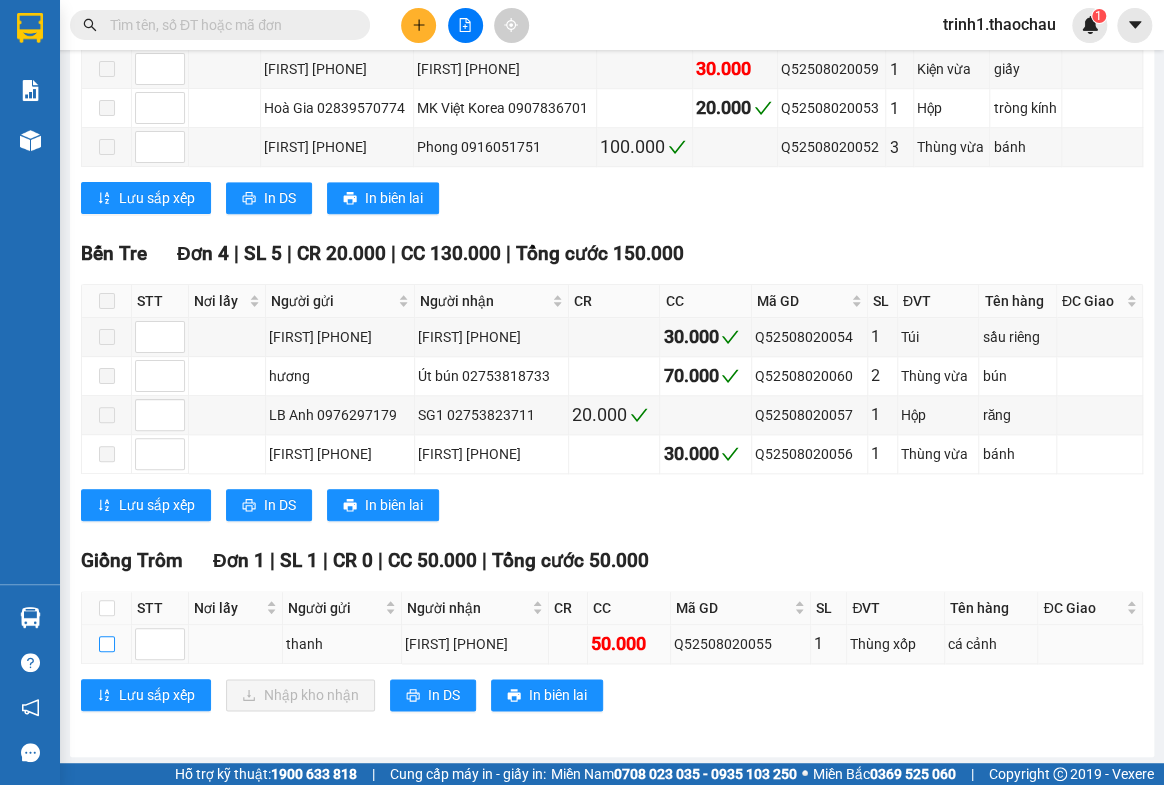 drag, startPoint x: 105, startPoint y: 639, endPoint x: 213, endPoint y: 639, distance: 108 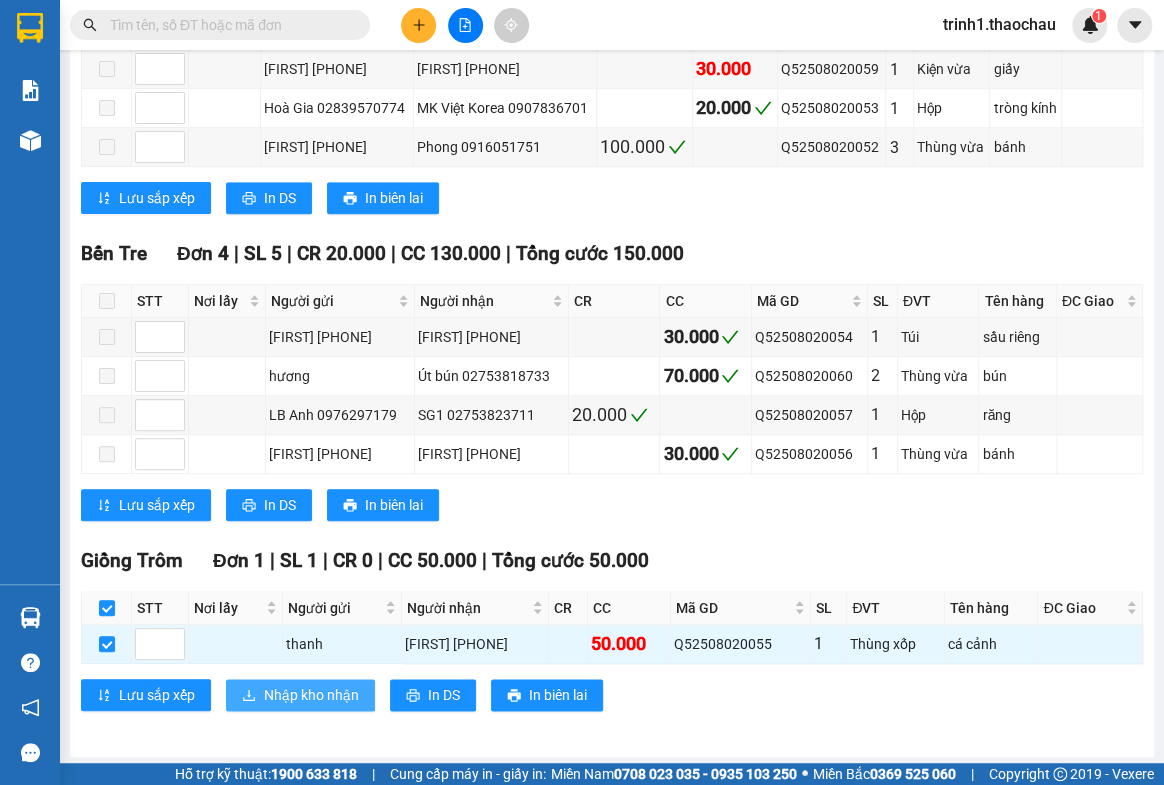 click on "Nhập kho nhận" at bounding box center [311, 695] 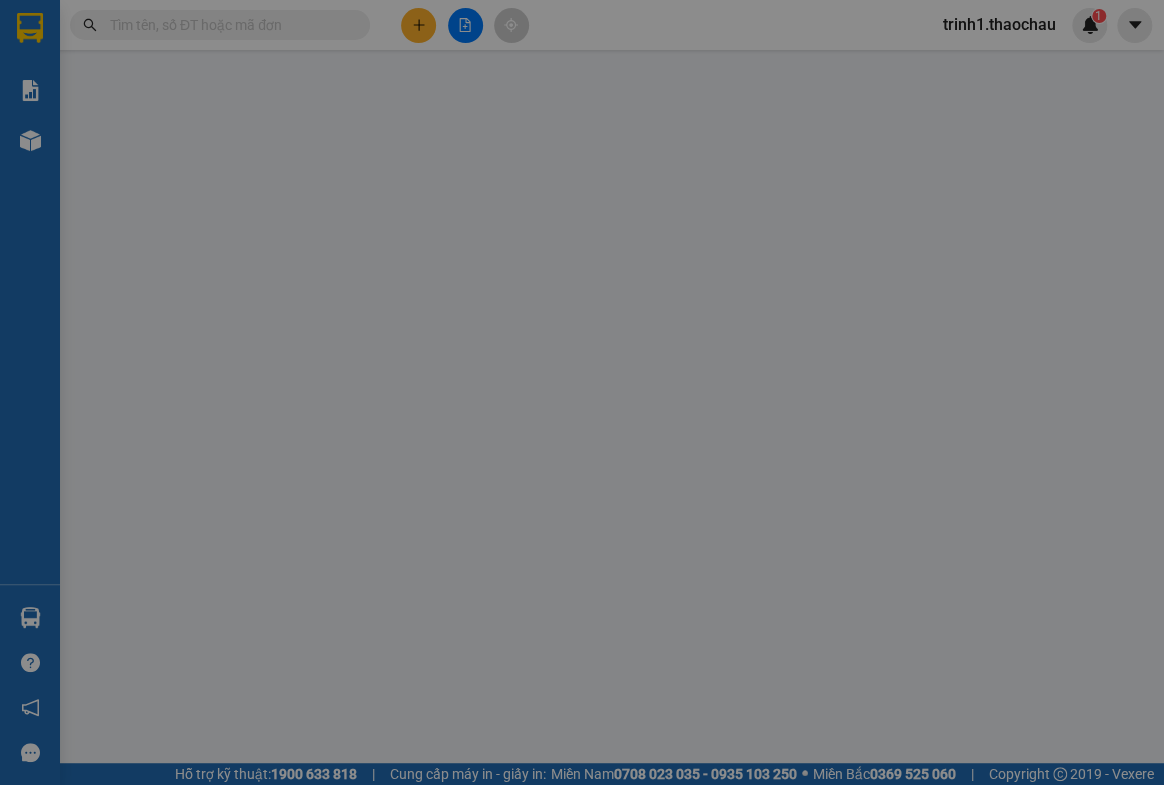 scroll, scrollTop: 0, scrollLeft: 0, axis: both 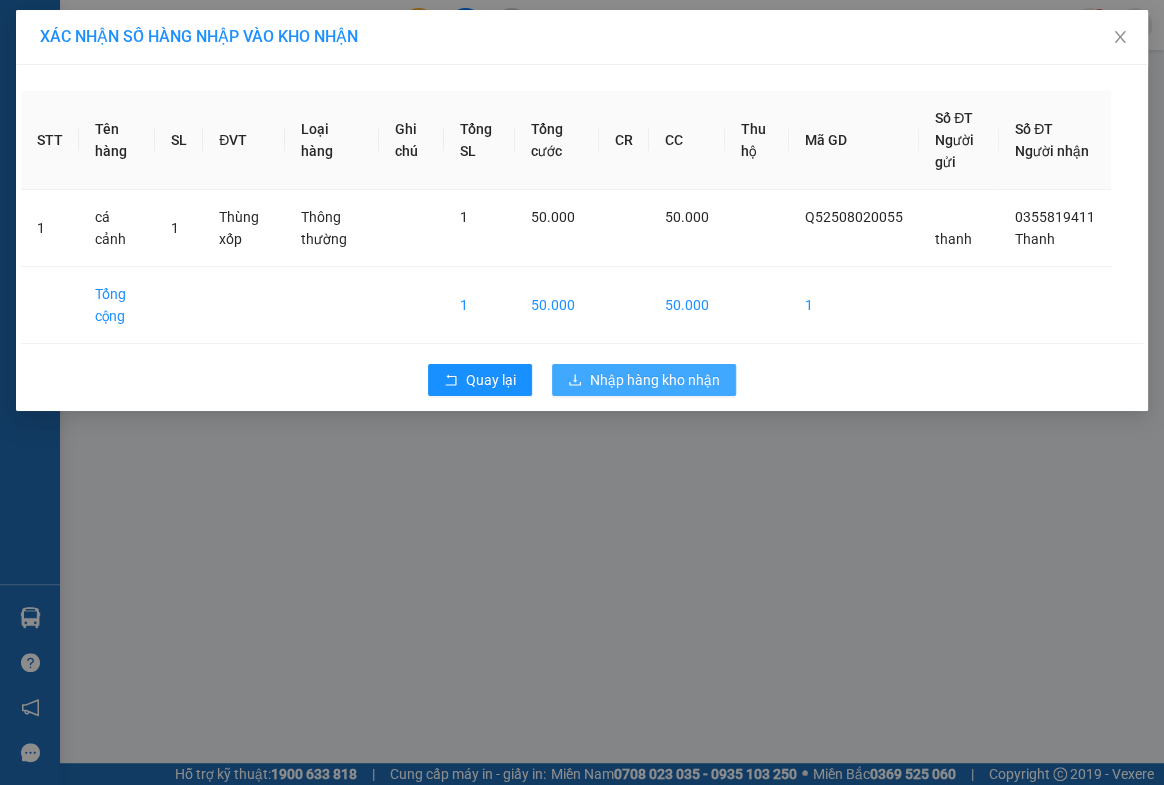 click on "Nhập hàng kho nhận" at bounding box center [655, 380] 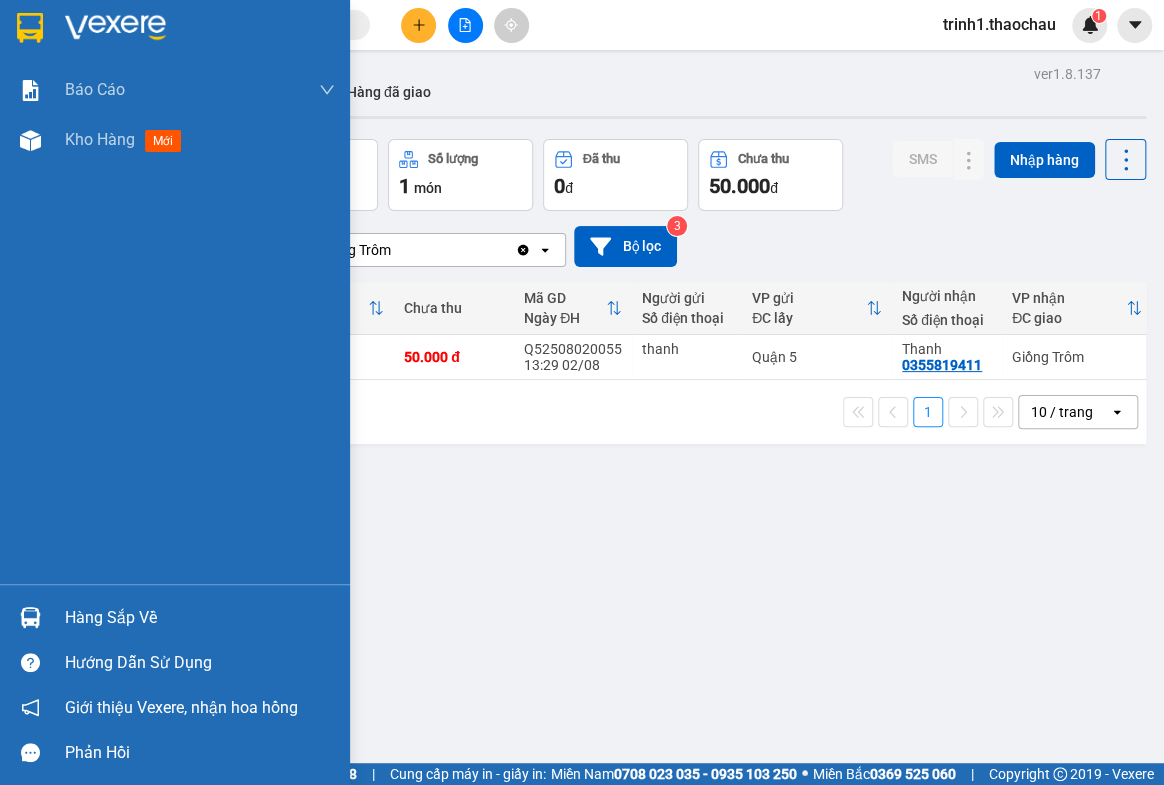 click on "Hàng sắp về" at bounding box center [200, 618] 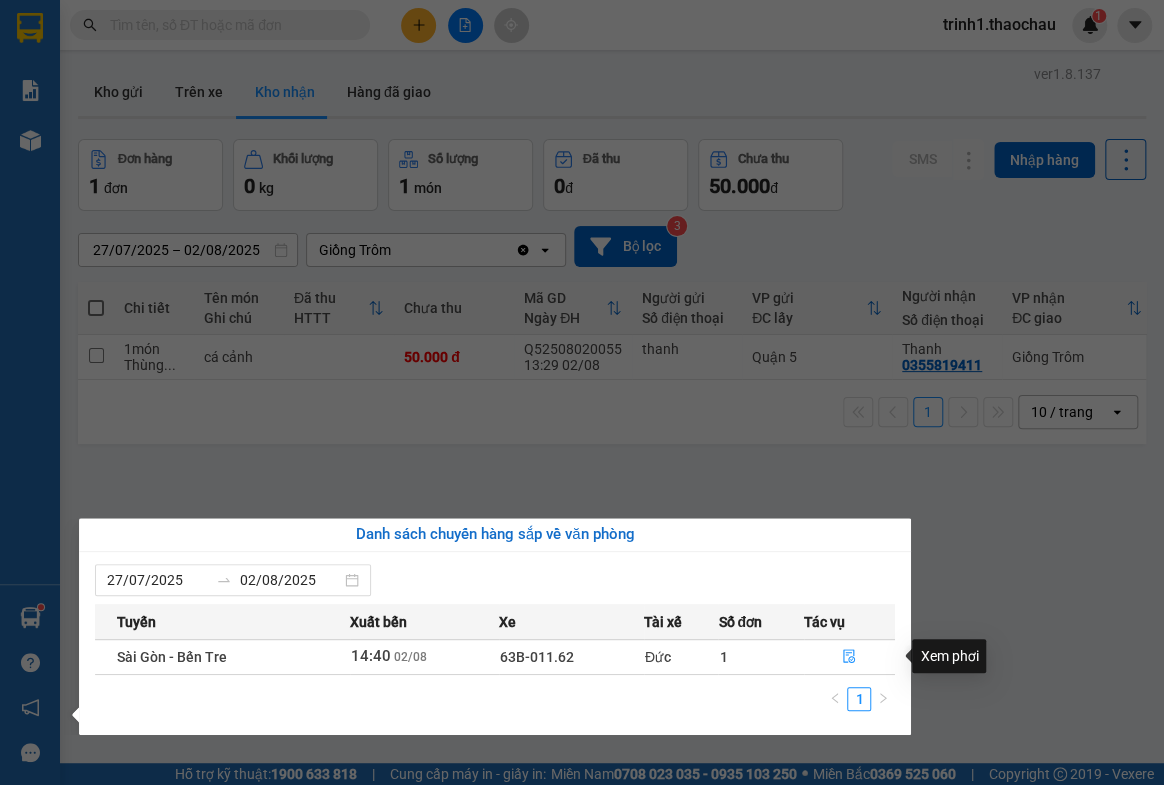 drag, startPoint x: 1004, startPoint y: 640, endPoint x: 939, endPoint y: 501, distance: 153.44705 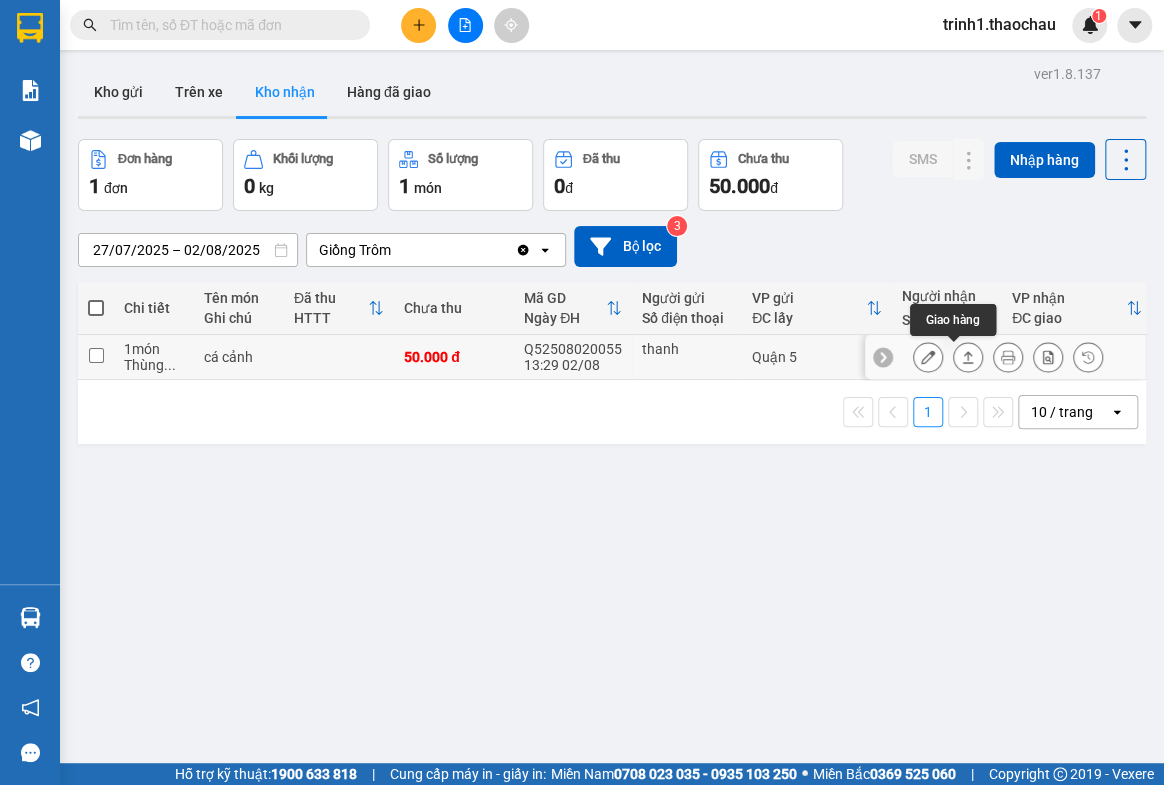 click 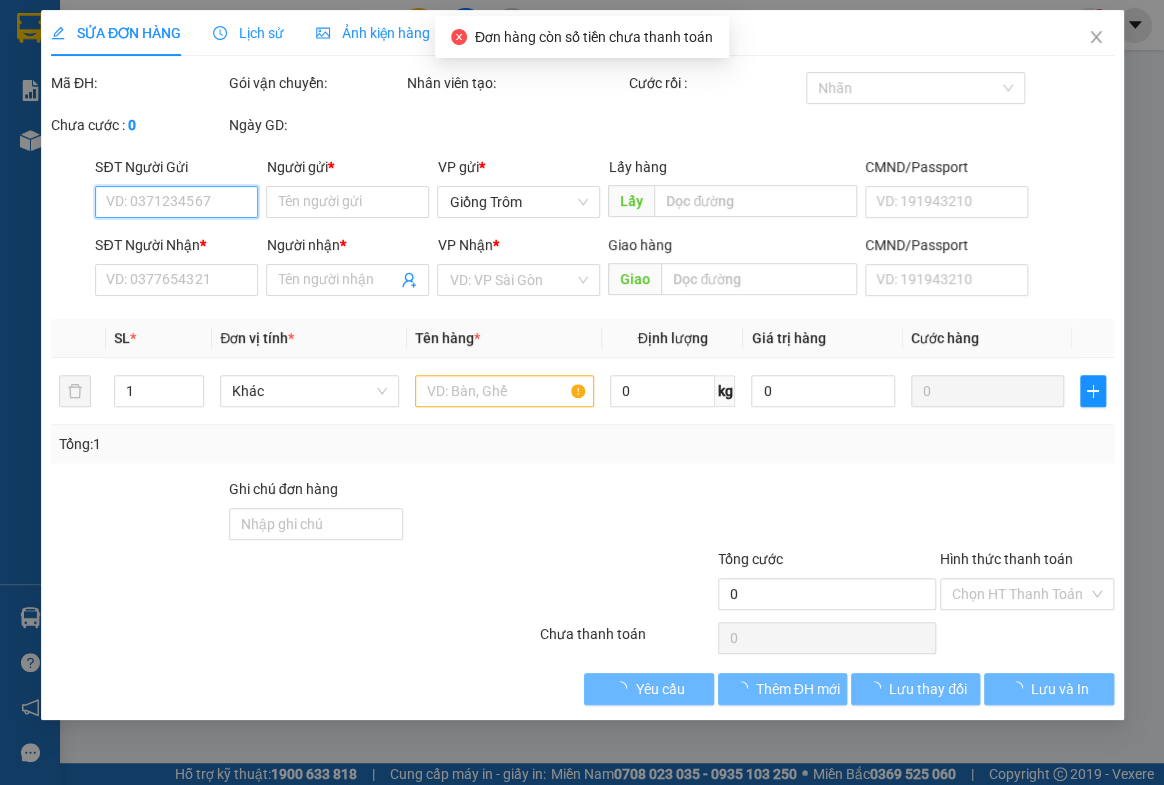 type on "thanh" 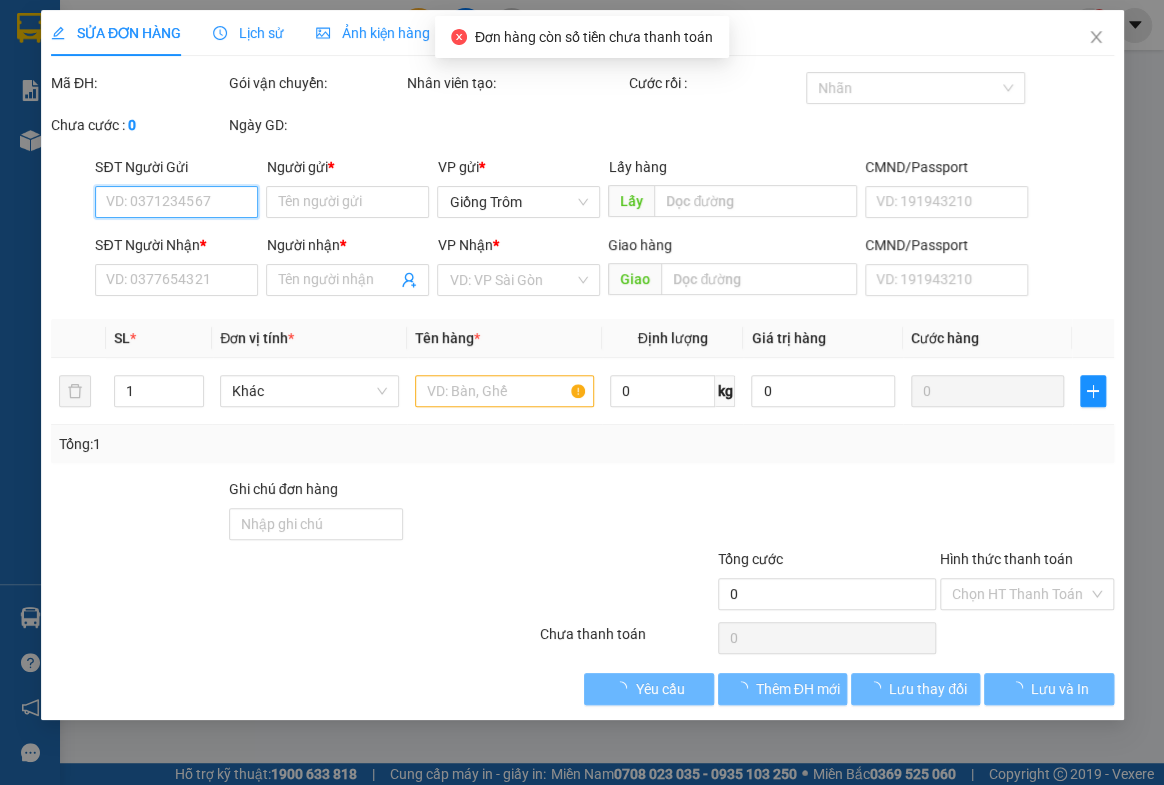 type on "0355819411" 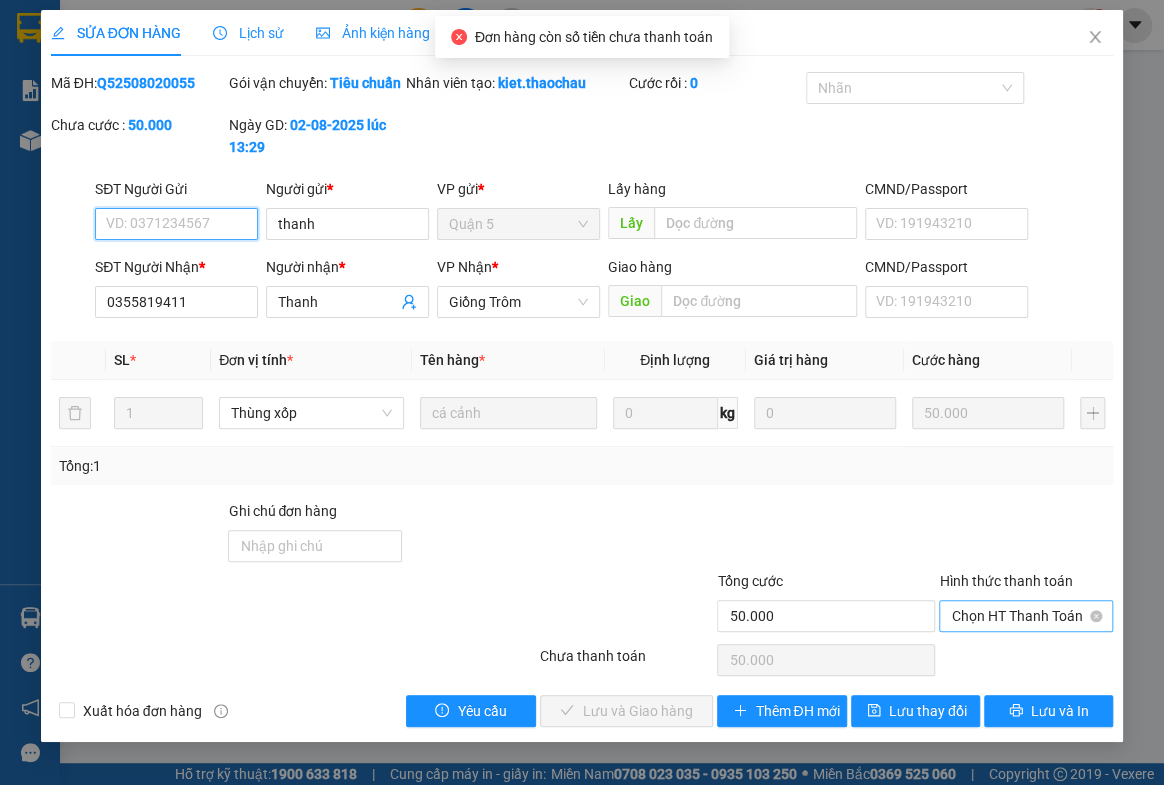 click on "Chọn HT Thanh Toán" at bounding box center [1026, 616] 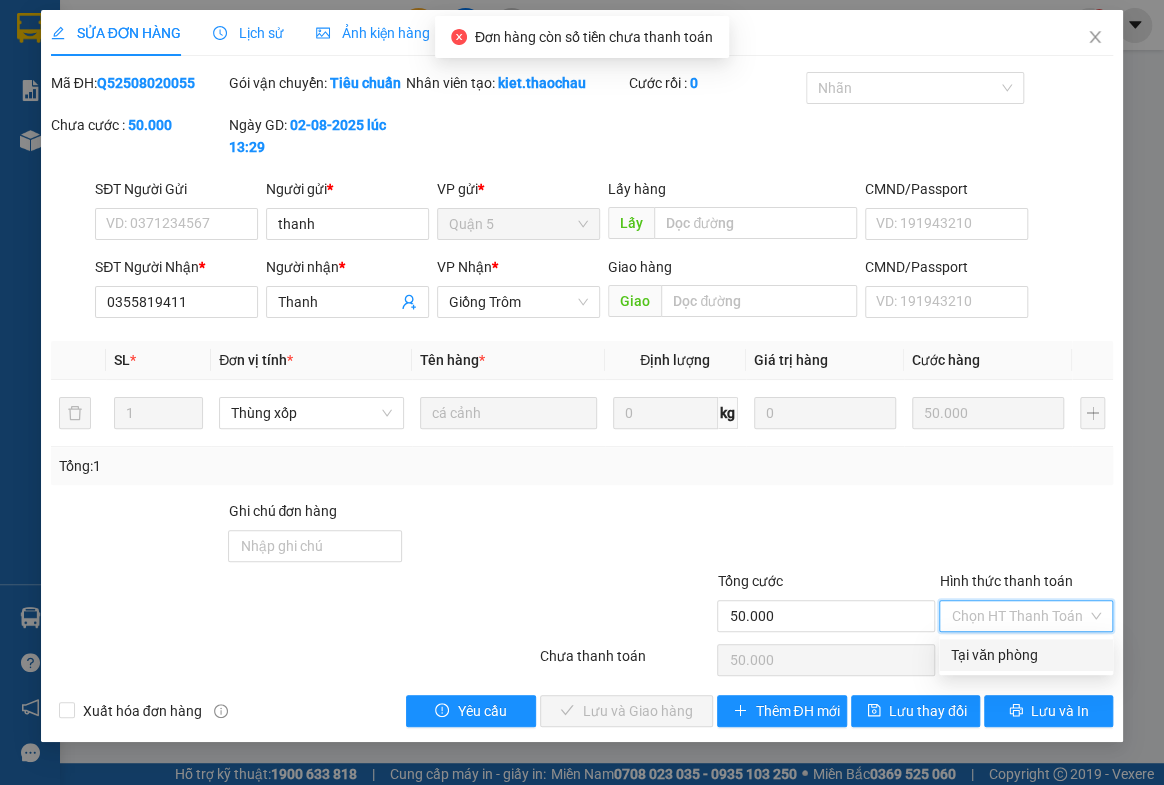 click on "Tại văn phòng" at bounding box center (1026, 655) 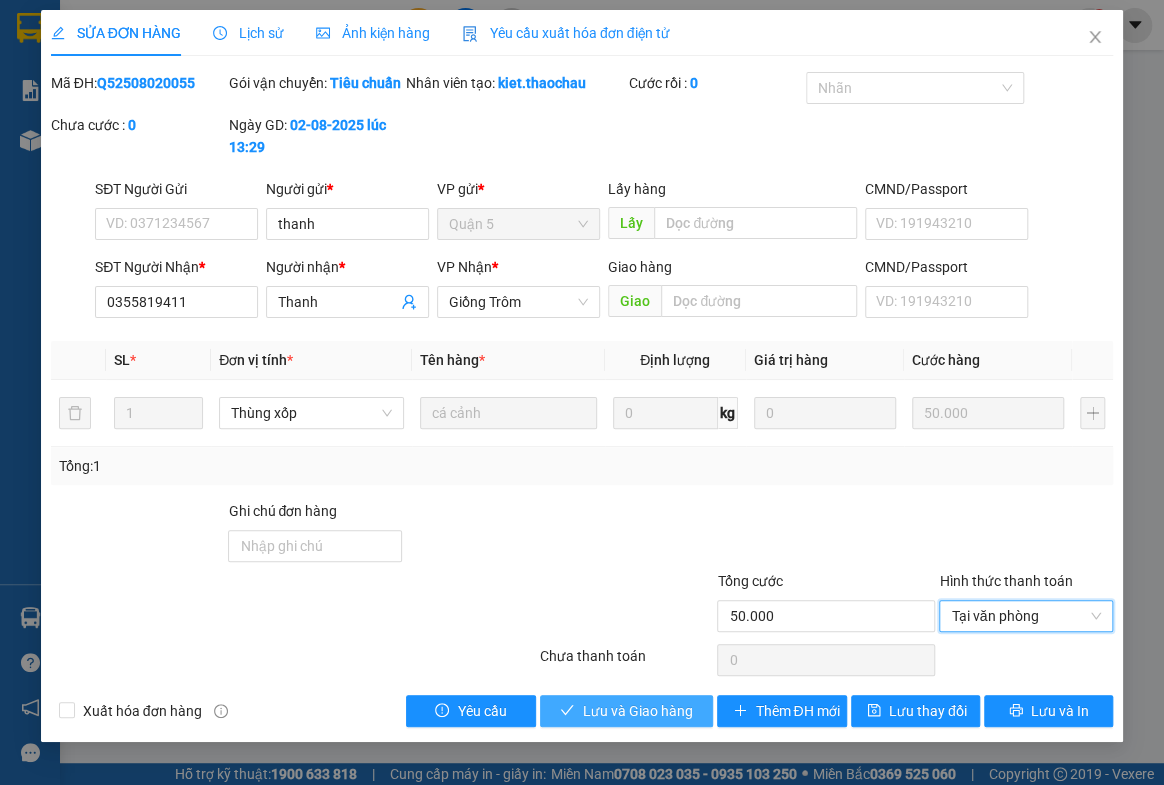 click on "Lưu và Giao hàng" at bounding box center [637, 711] 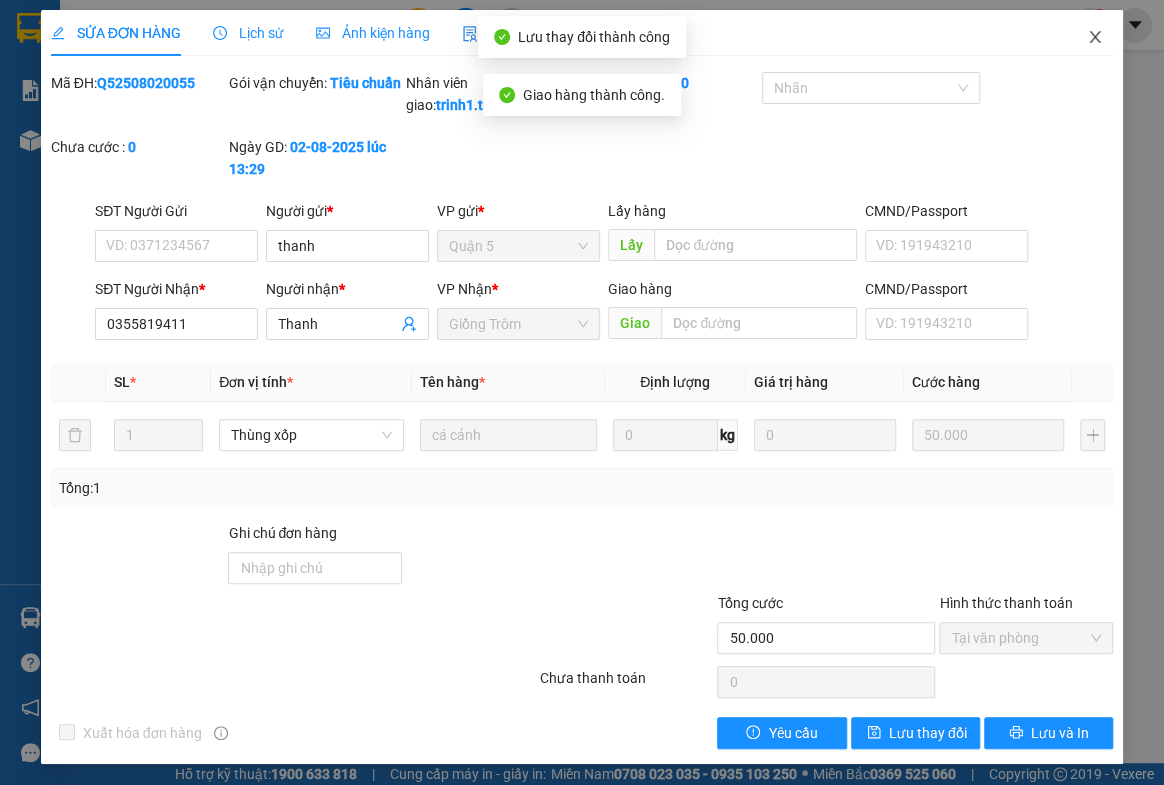 click 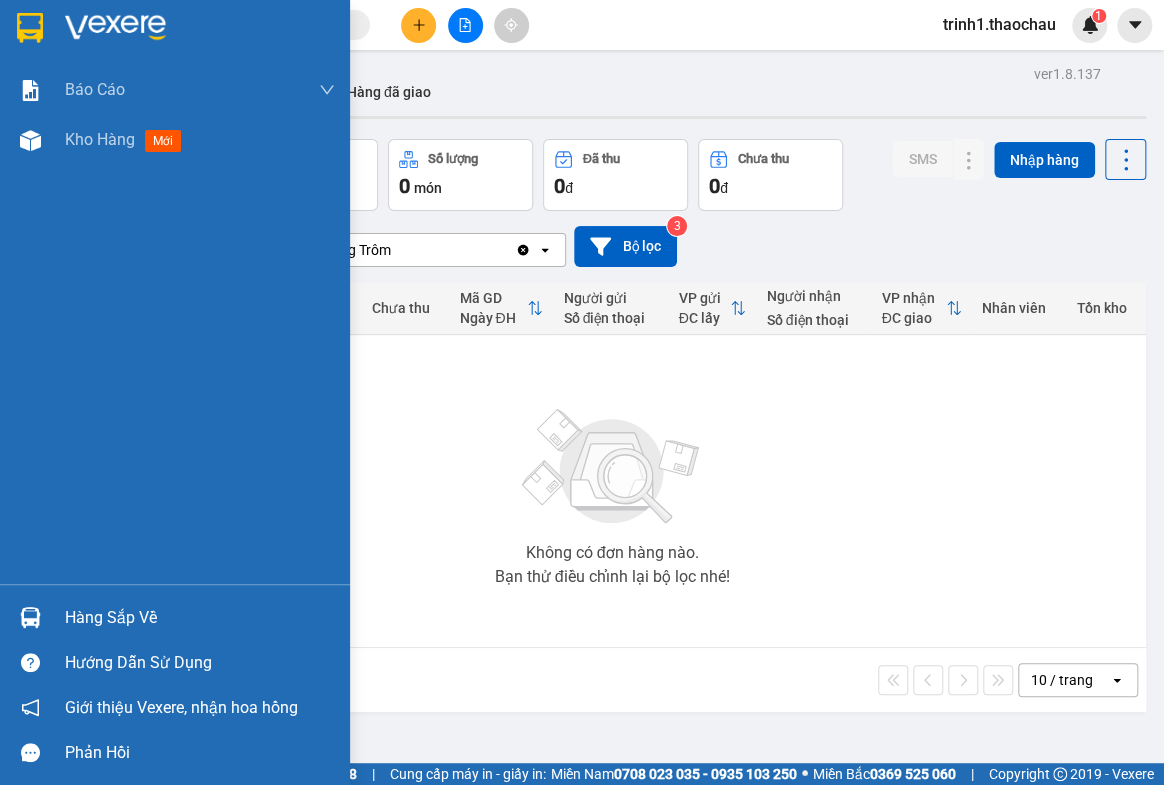 drag, startPoint x: 115, startPoint y: 617, endPoint x: 281, endPoint y: 597, distance: 167.20049 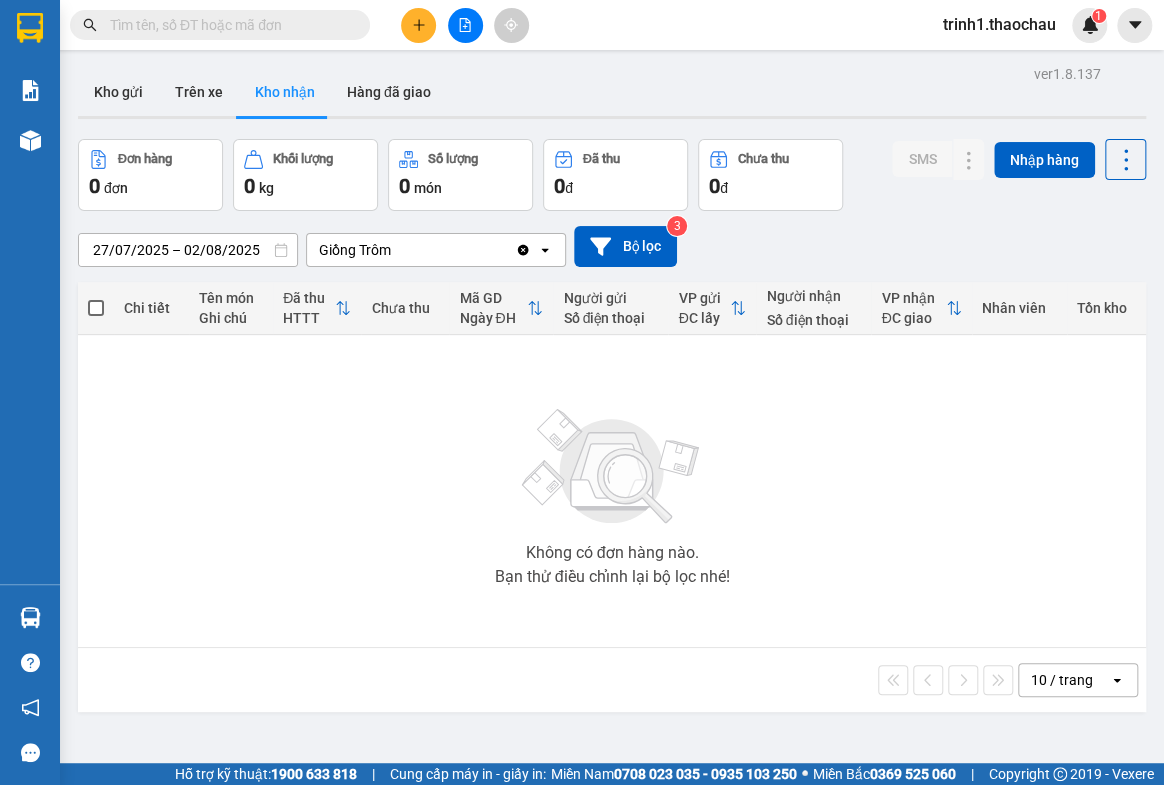 click on "No Data [USERNAME] 1 Báo cáo Báo cáo dòng tiền (nhân viên) Doanh số tạo đơn theo VP gửi (nhân viên) Kho hàng mới Hàng sắp về Hướng dẫn sử dụng Giới thiệu Vexere, nhận hoa hồng Phản hồi Phần mềm hỗ trợ bạn tốt chứ? ver 1.8.137 Kho gửi Trên xe Kho nhận Hàng đã giao Đơn hàng 0 đơn Khối lượng 0 kg Số lượng 0 món Đã thu 0 đ Chưa thu 0 đ SMS Nhập hàng [DATE] – [DATE] Press the down arrow key to interact with the calendar and select a date. Press the escape button to close the calendar. Selected date range is from [DATE] to [DATE]. [LOCATION] Clear value open Bộ lọc 3 Chi tiết Tên món Ghi chú Đã thu HTTT Chưa thu Mã GD Ngày ĐH Người gửi Số điện thoại VP gửi ĐC lấy Người nhận Số điện thoại VP nhận ĐC giao Nhân viên Tồn kho Không có đơn hàng nào. 10 / trang open Đang tải dữ liệu | |" at bounding box center [582, 392] 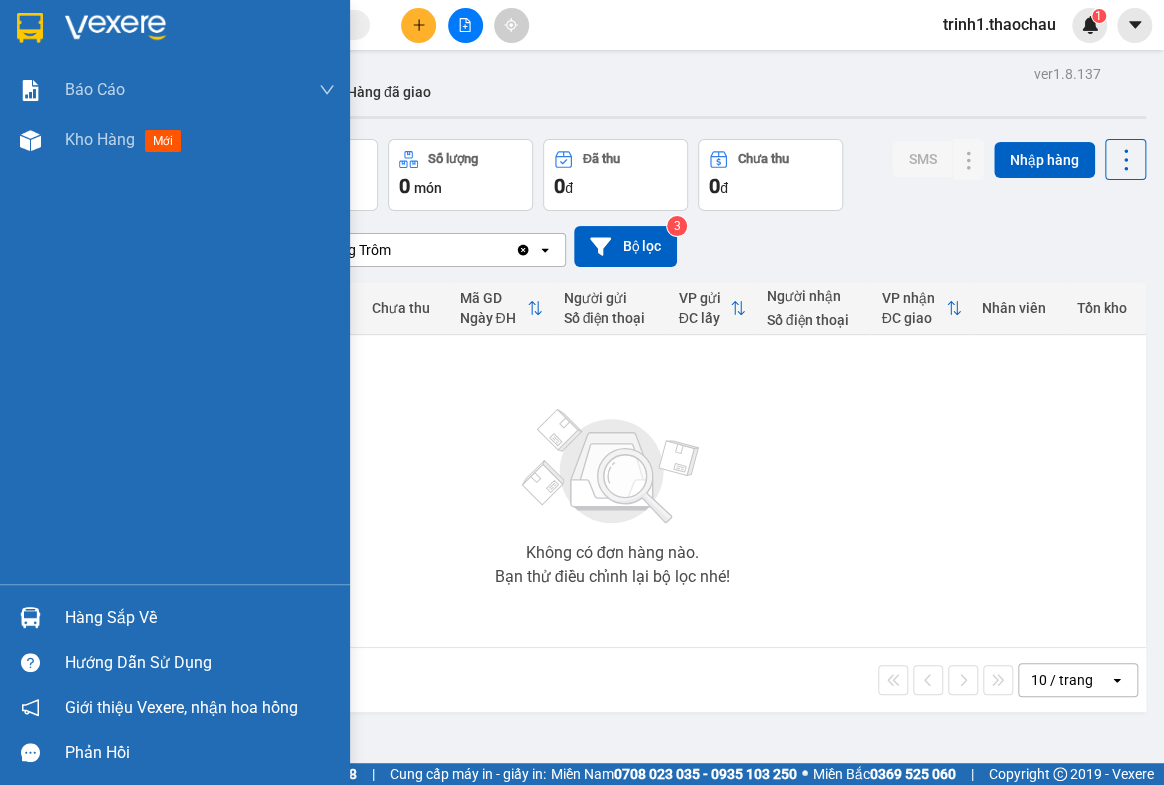 click on "Hàng sắp về" at bounding box center (200, 618) 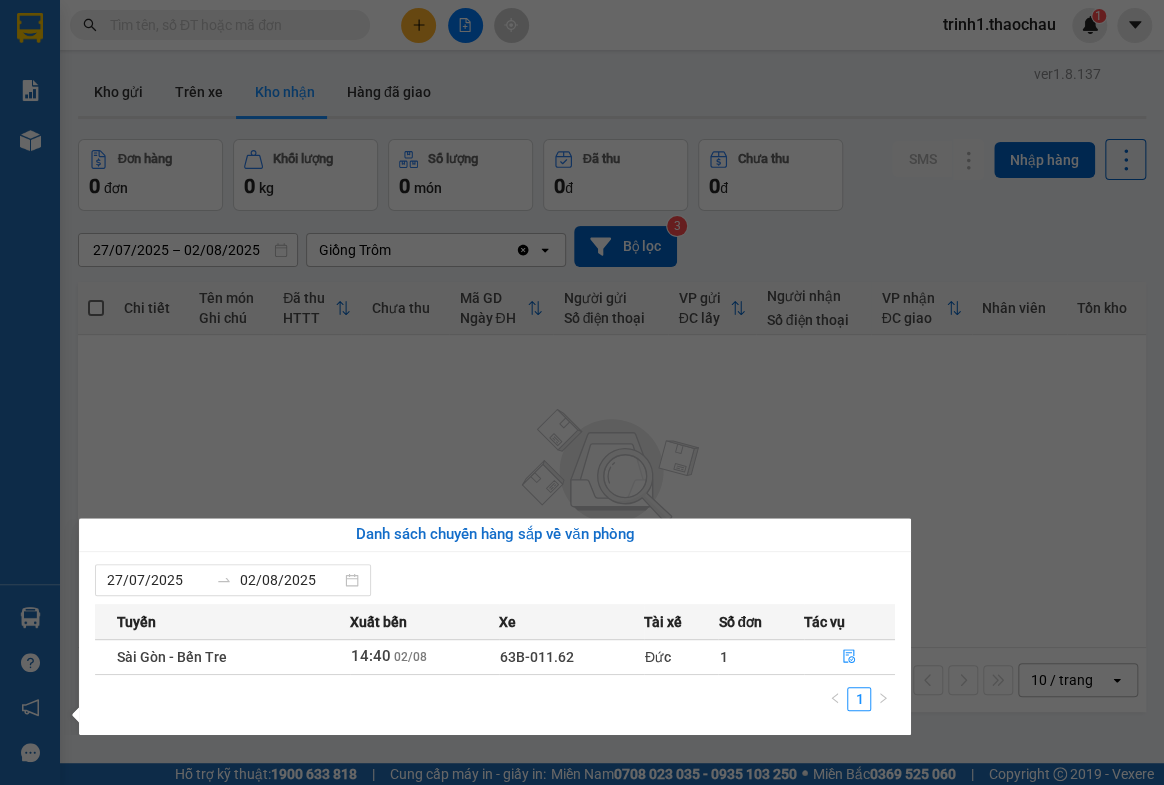 click on "No Data [USERNAME] 1 Báo cáo Báo cáo dòng tiền (nhân viên) Doanh số tạo đơn theo VP gửi (nhân viên) Kho hàng mới Hàng sắp về Hướng dẫn sử dụng Giới thiệu Vexere, nhận hoa hồng Phản hồi Phần mềm hỗ trợ bạn tốt chứ? ver 1.8.137 Kho gửi Trên xe Kho nhận Hàng đã giao Đơn hàng 0 đơn Khối lượng 0 kg Số lượng 0 món Đã thu 0 đ Chưa thu 0 đ SMS Nhập hàng [DATE] – [DATE] Press the down arrow key to interact with the calendar and select a date. Press the escape button to close the calendar. Selected date range is from [DATE] to [DATE]. [LOCATION] Clear value open Bộ lọc 3 Chi tiết Tên món Ghi chú Đã thu HTTT Chưa thu Mã GD Ngày ĐH Người gửi Số điện thoại VP gửi ĐC lấy Người nhận Số điện thoại VP nhận ĐC giao Nhân viên Tồn kho Không có đơn hàng nào. 10 / trang open Đang tải dữ liệu | |" at bounding box center [582, 392] 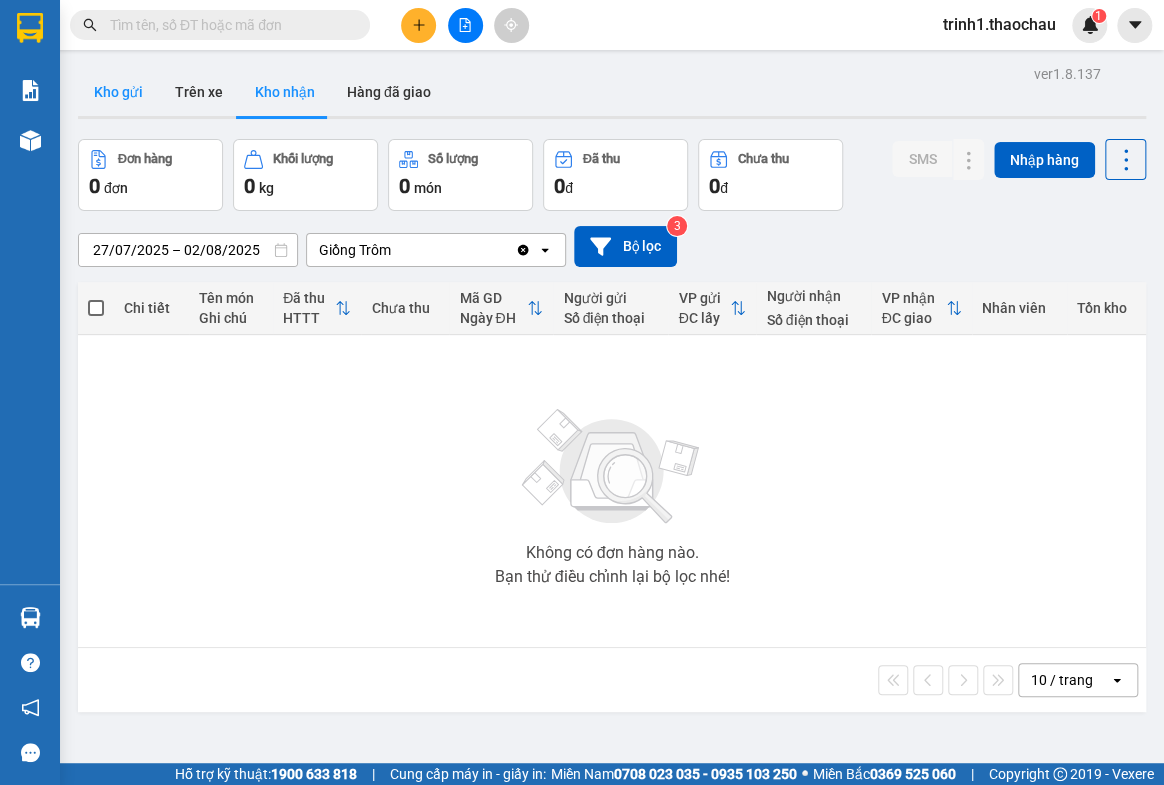 click on "Kho gửi" at bounding box center (118, 92) 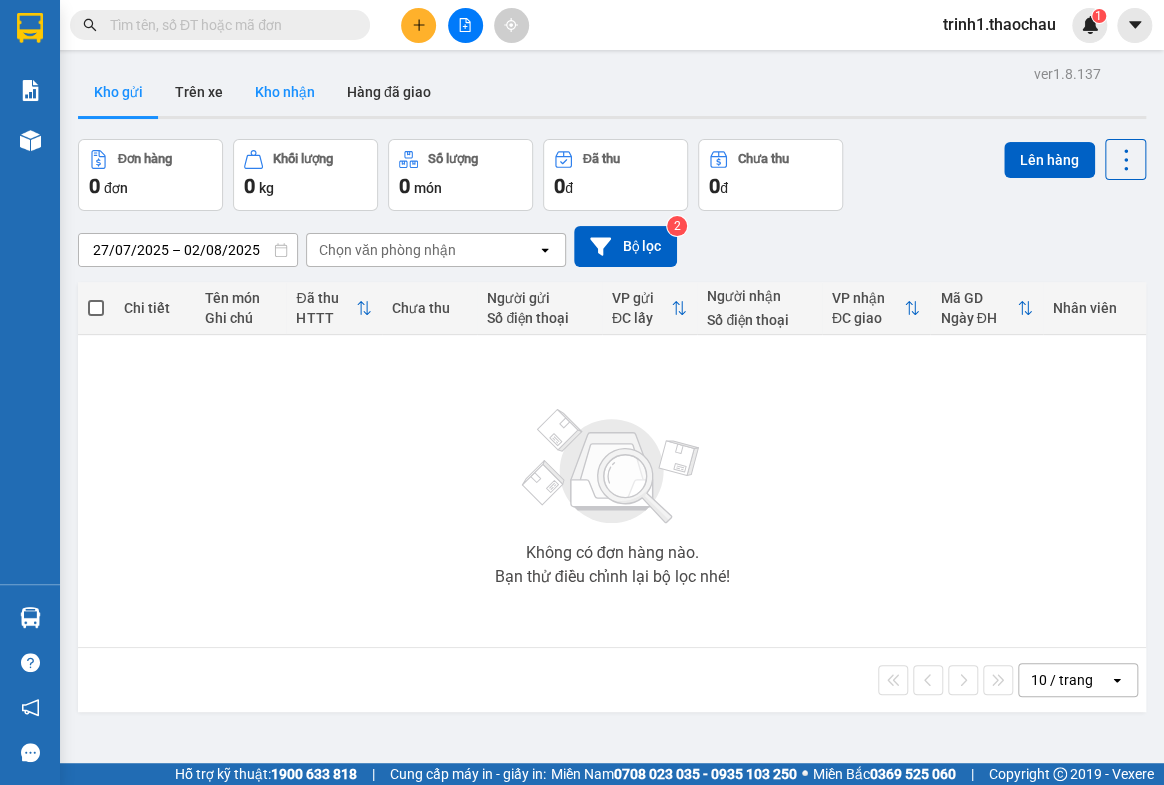 click on "Kho nhận" at bounding box center (285, 92) 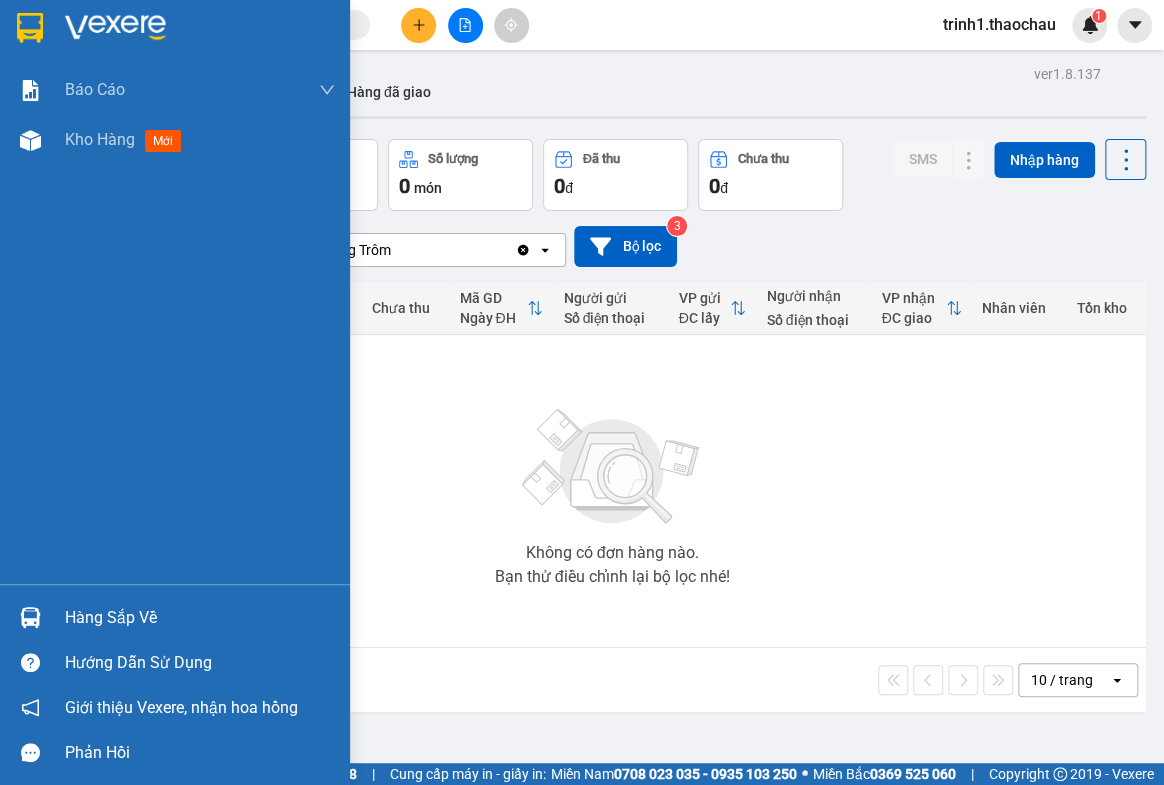 click on "Hàng sắp về" at bounding box center (200, 618) 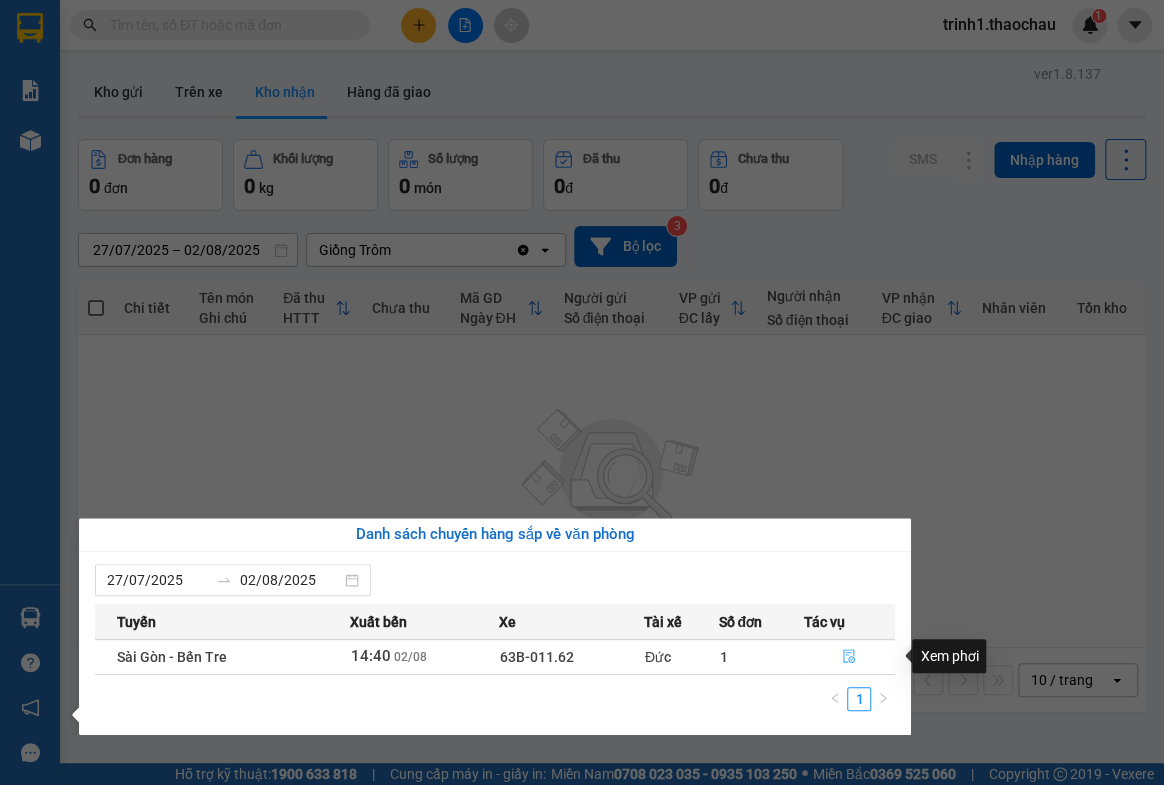 click 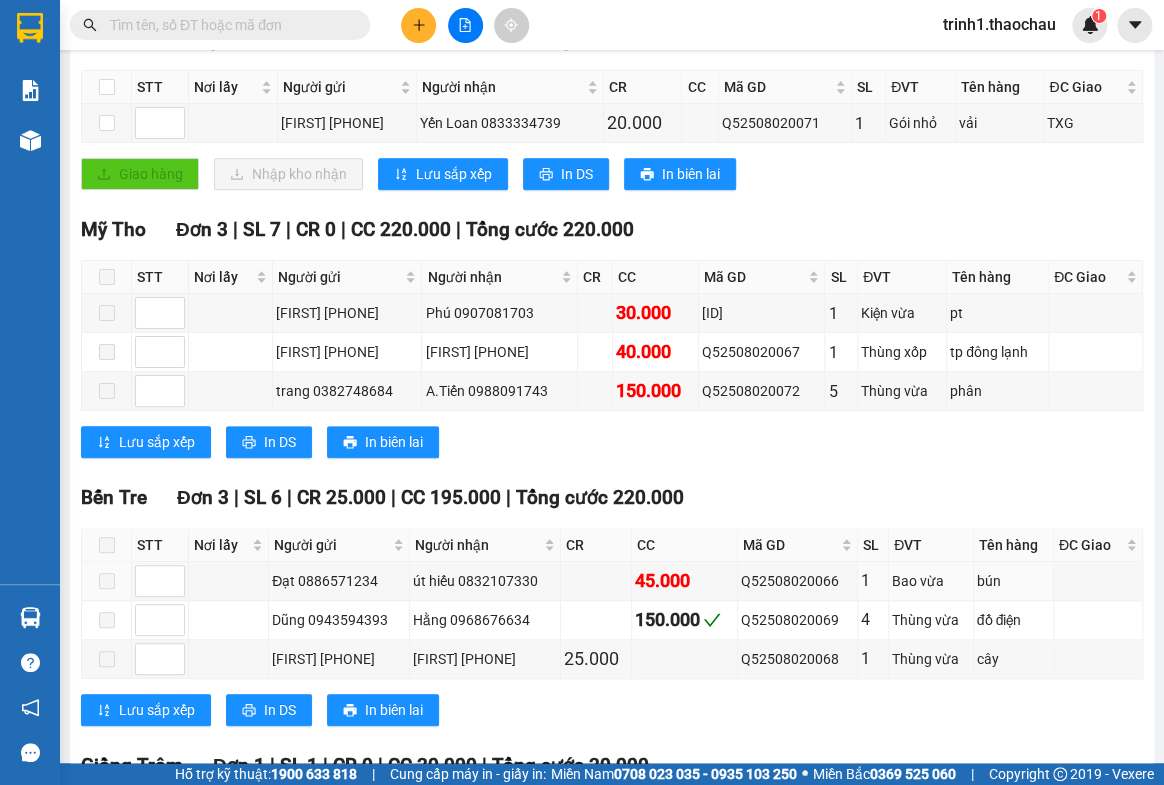 scroll, scrollTop: 569, scrollLeft: 0, axis: vertical 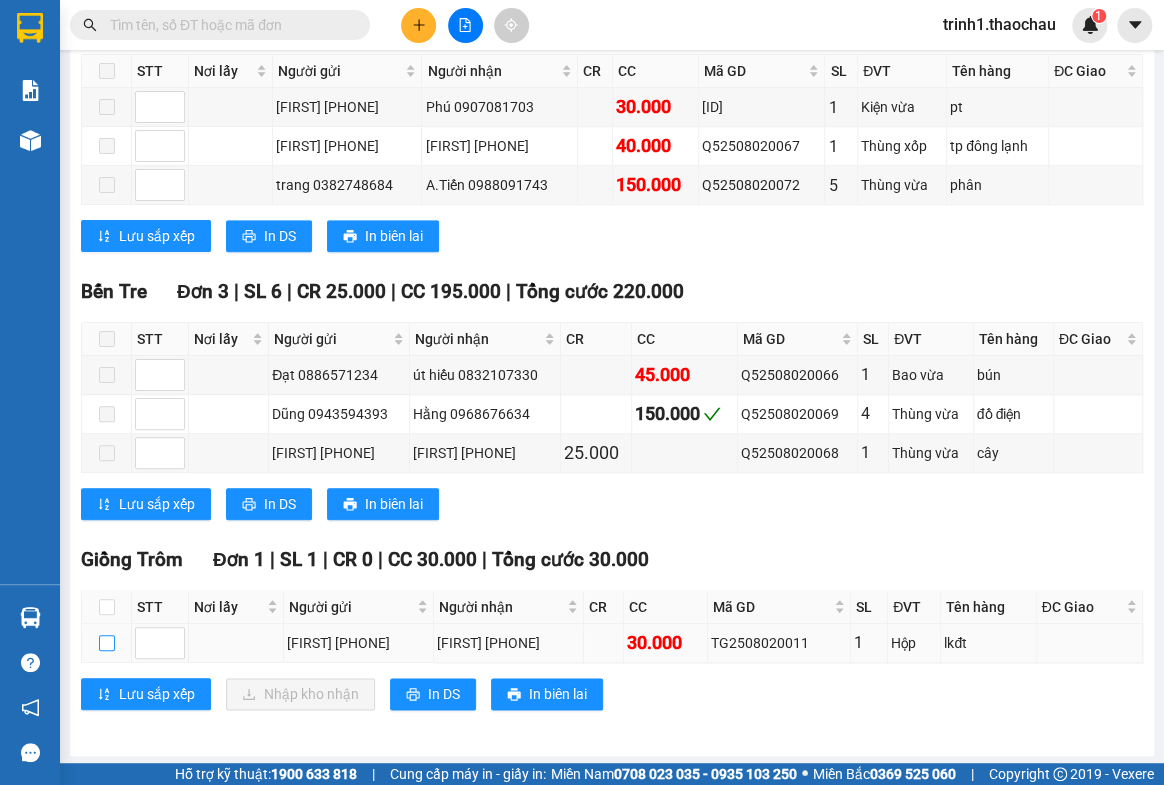 click at bounding box center [107, 643] 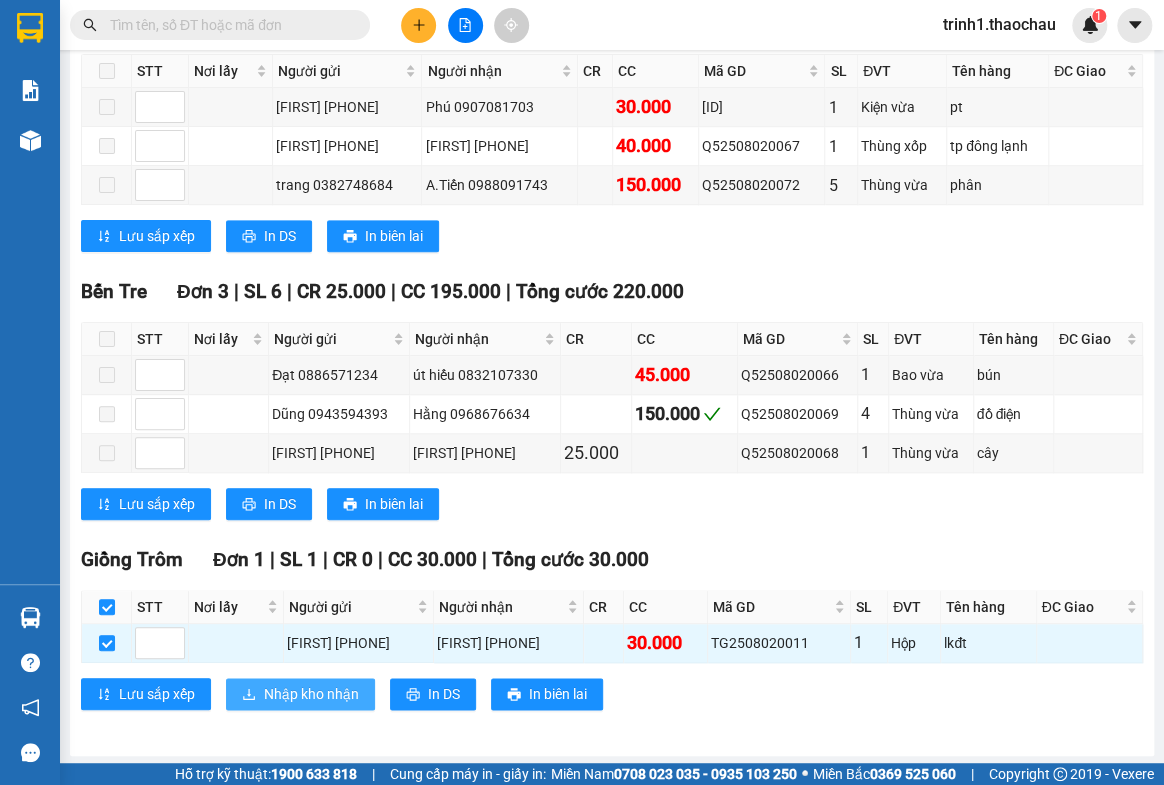 click on "Nhập kho nhận" at bounding box center (311, 694) 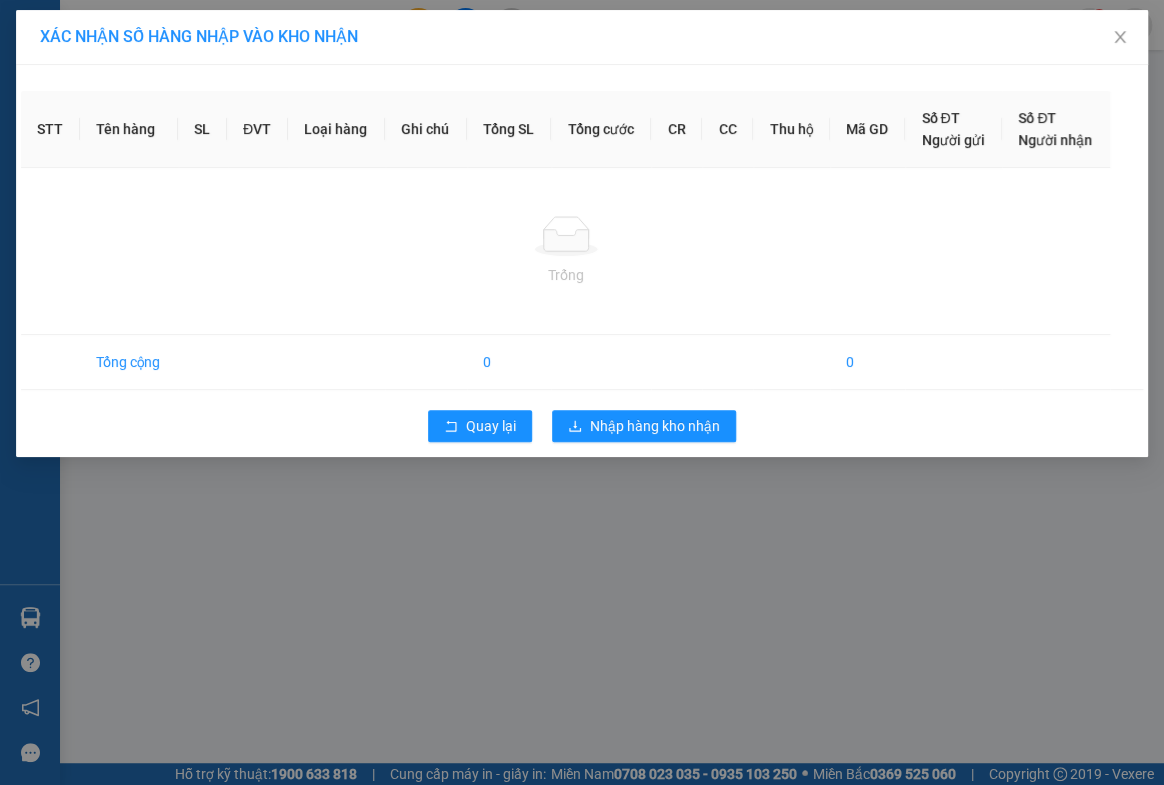 scroll, scrollTop: 0, scrollLeft: 0, axis: both 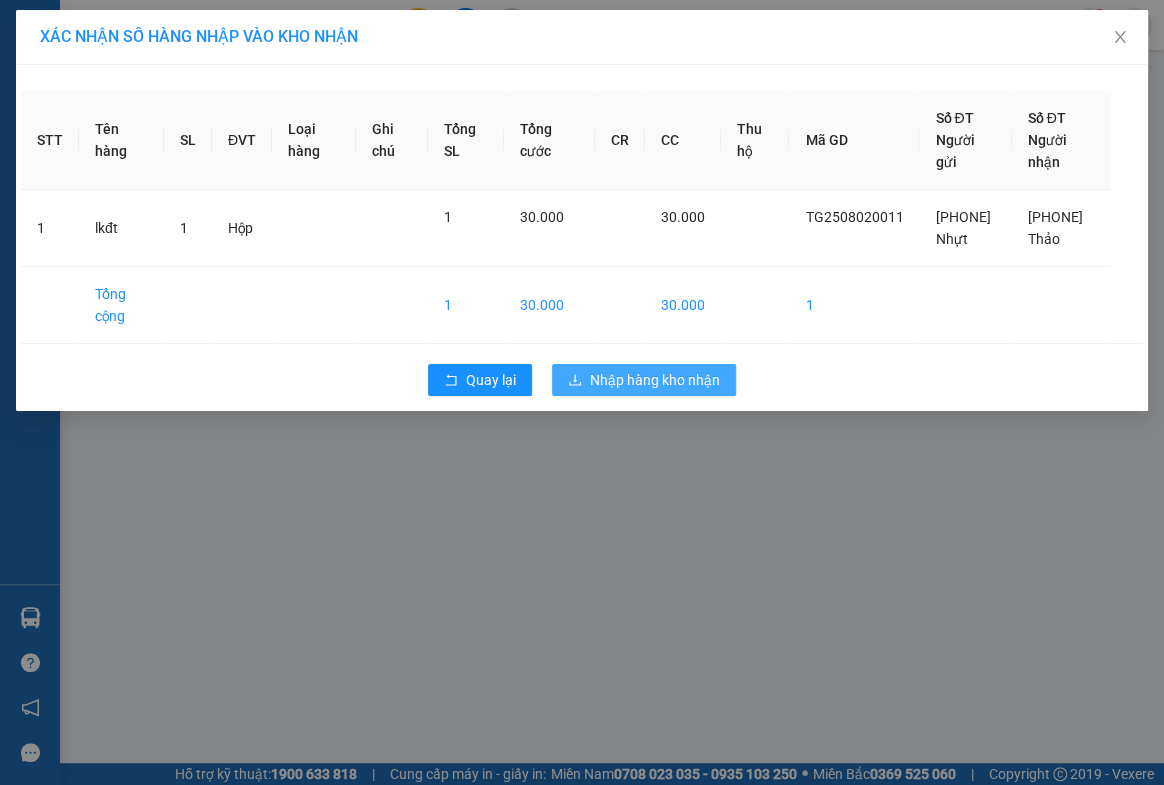click on "Nhập hàng kho nhận" at bounding box center (655, 380) 